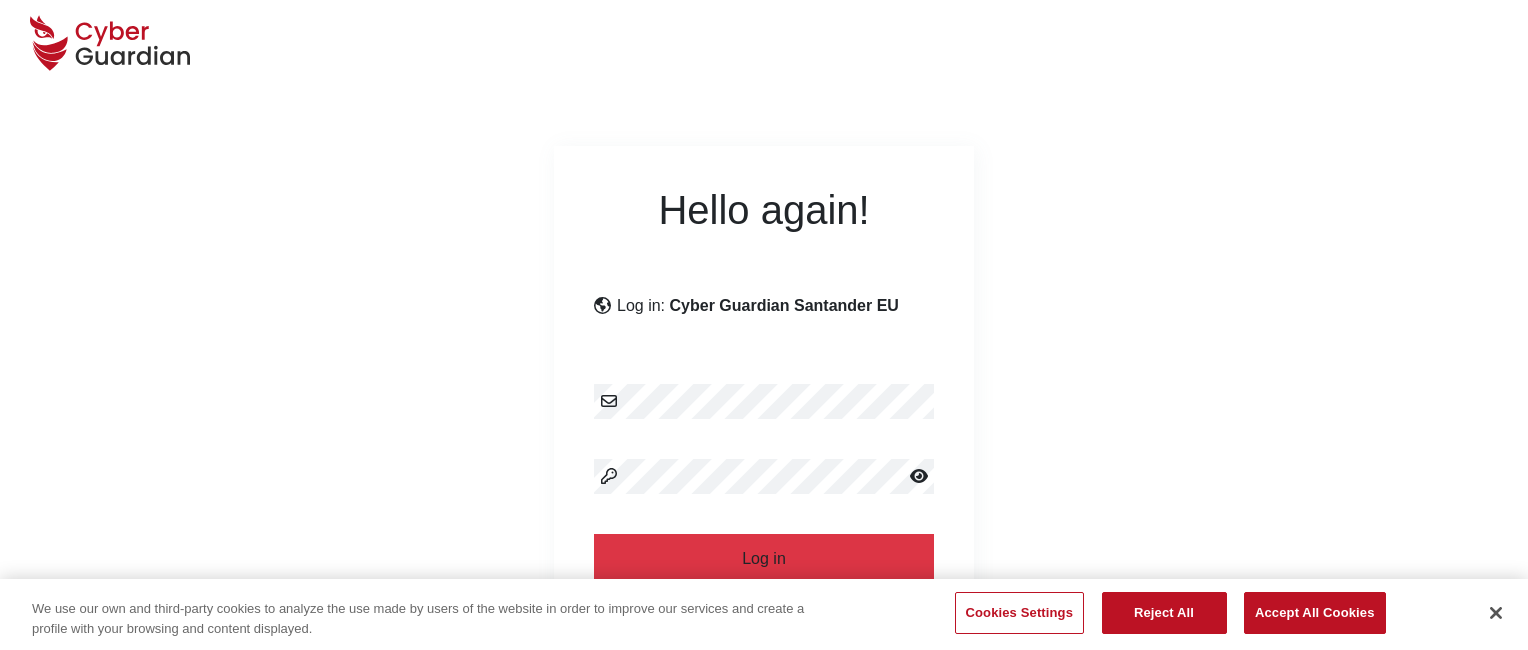 scroll, scrollTop: 240, scrollLeft: 0, axis: vertical 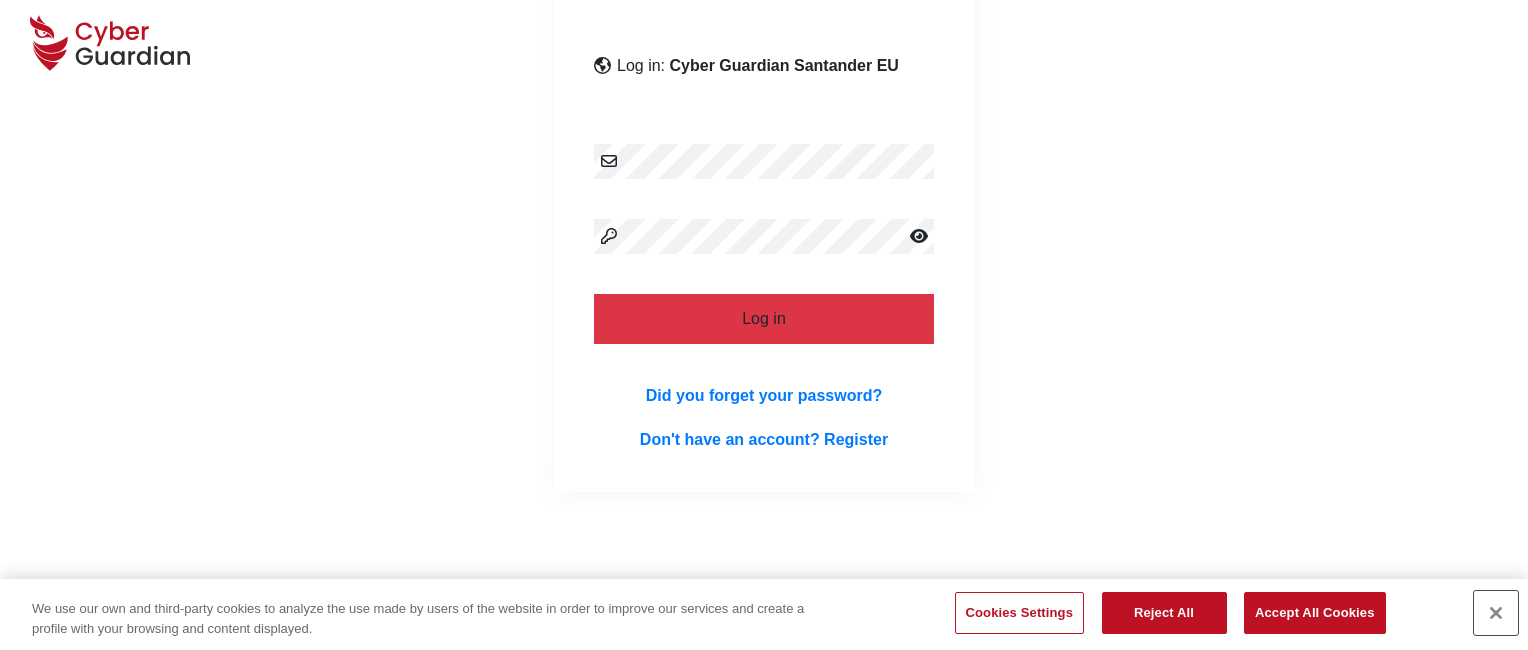 click at bounding box center [1496, 613] 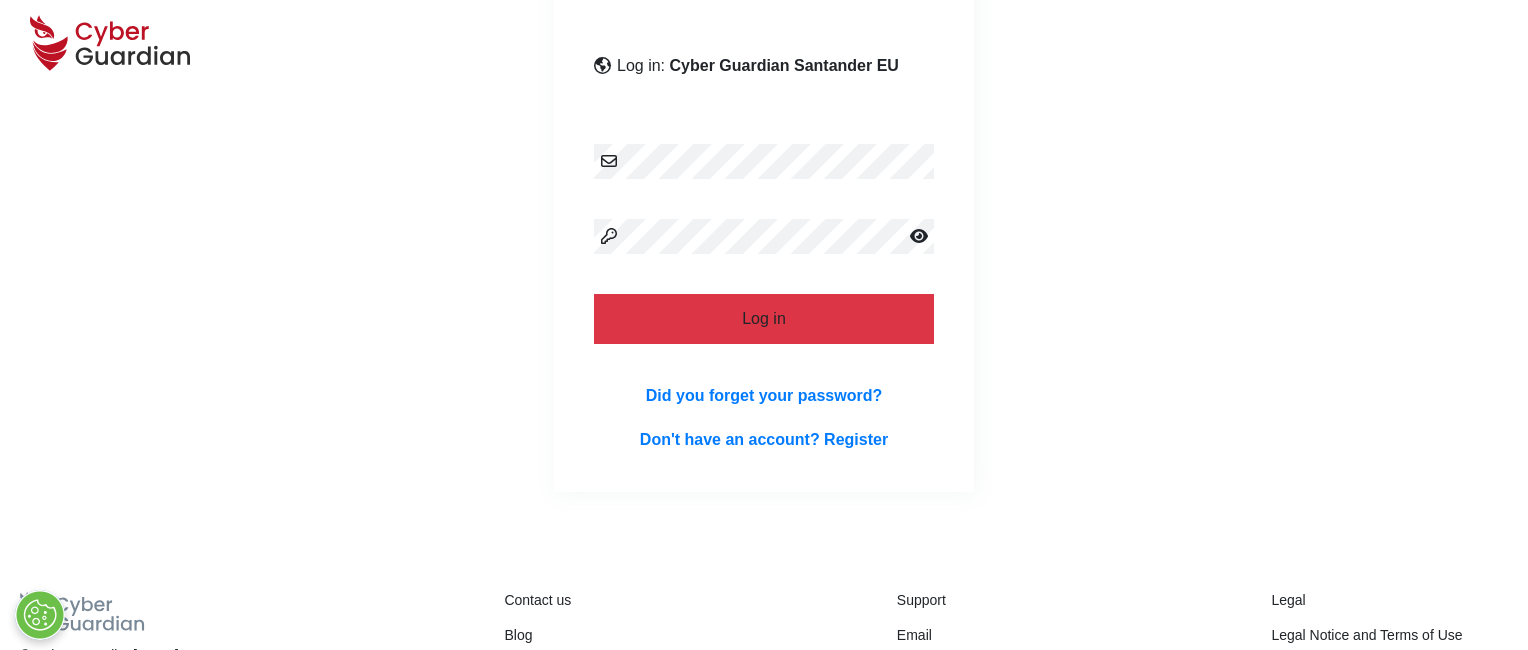 scroll, scrollTop: 311, scrollLeft: 0, axis: vertical 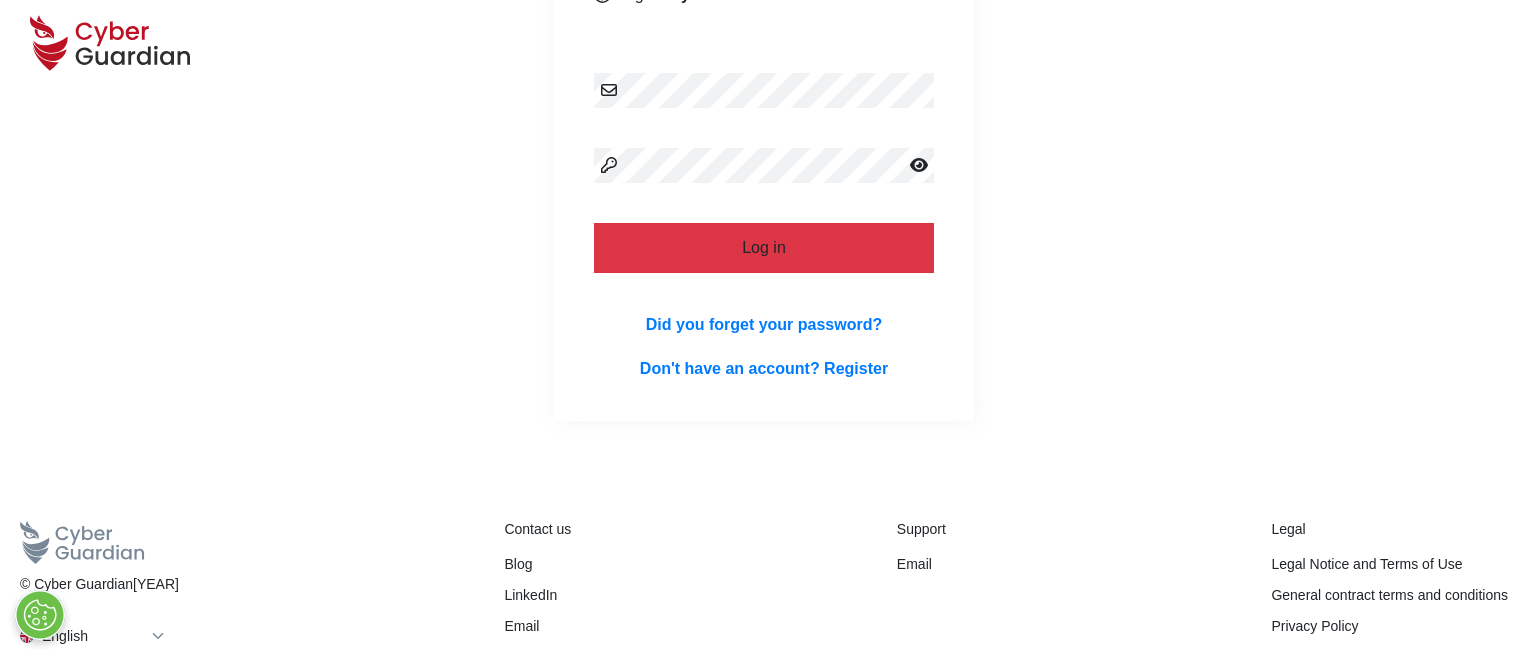type 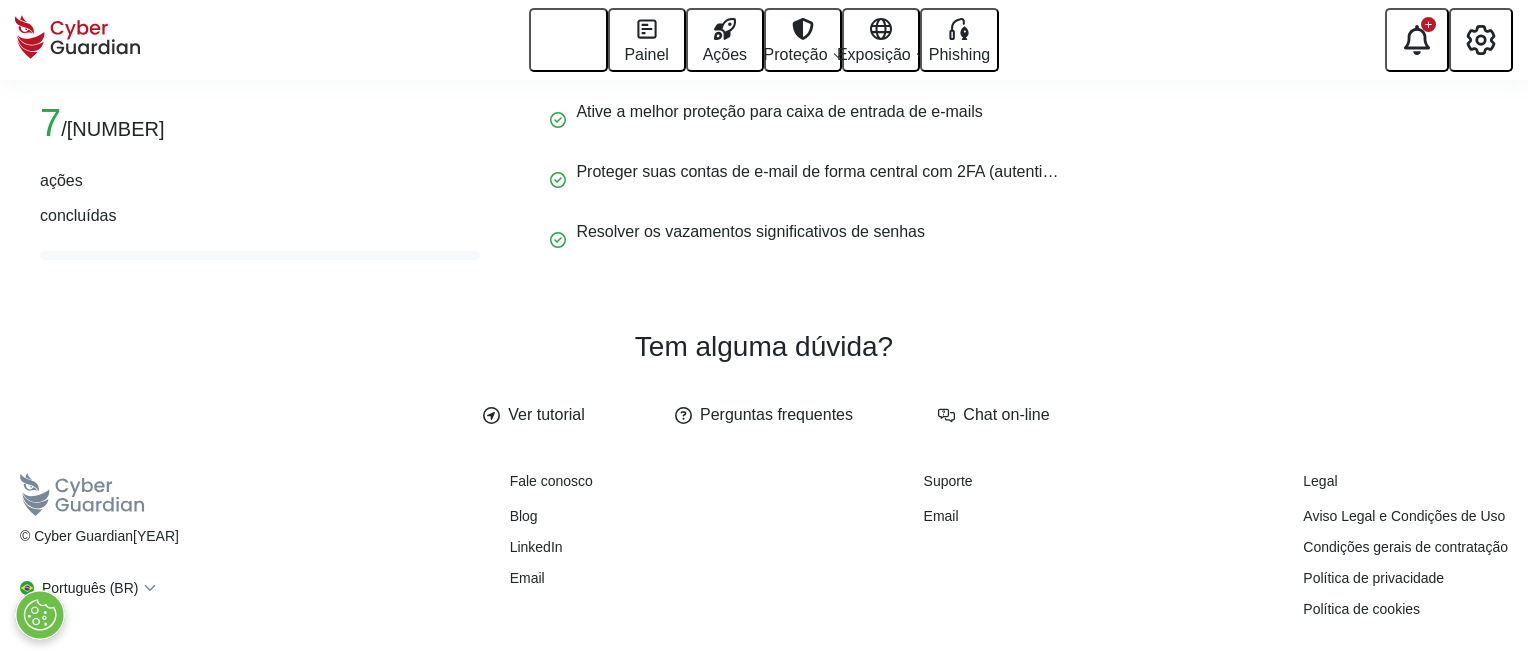 scroll, scrollTop: 0, scrollLeft: 0, axis: both 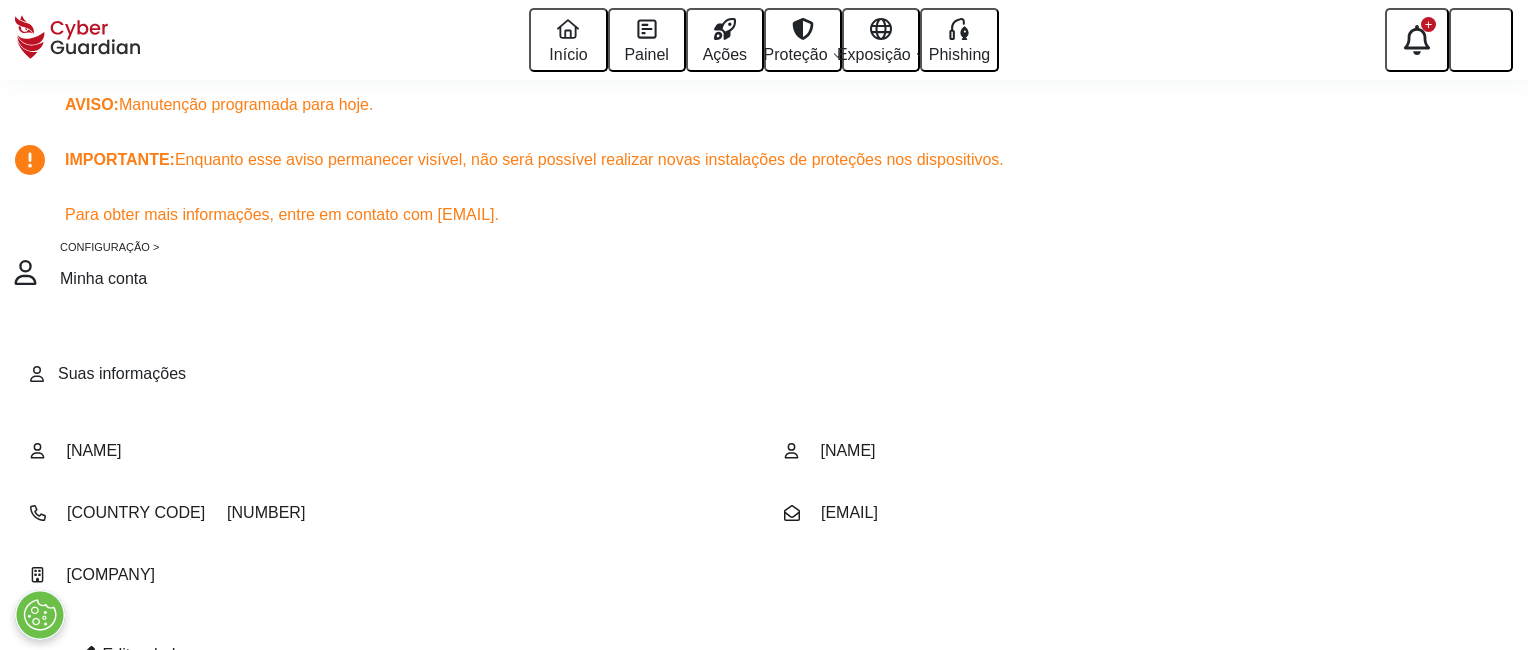 click at bounding box center [86, 654] 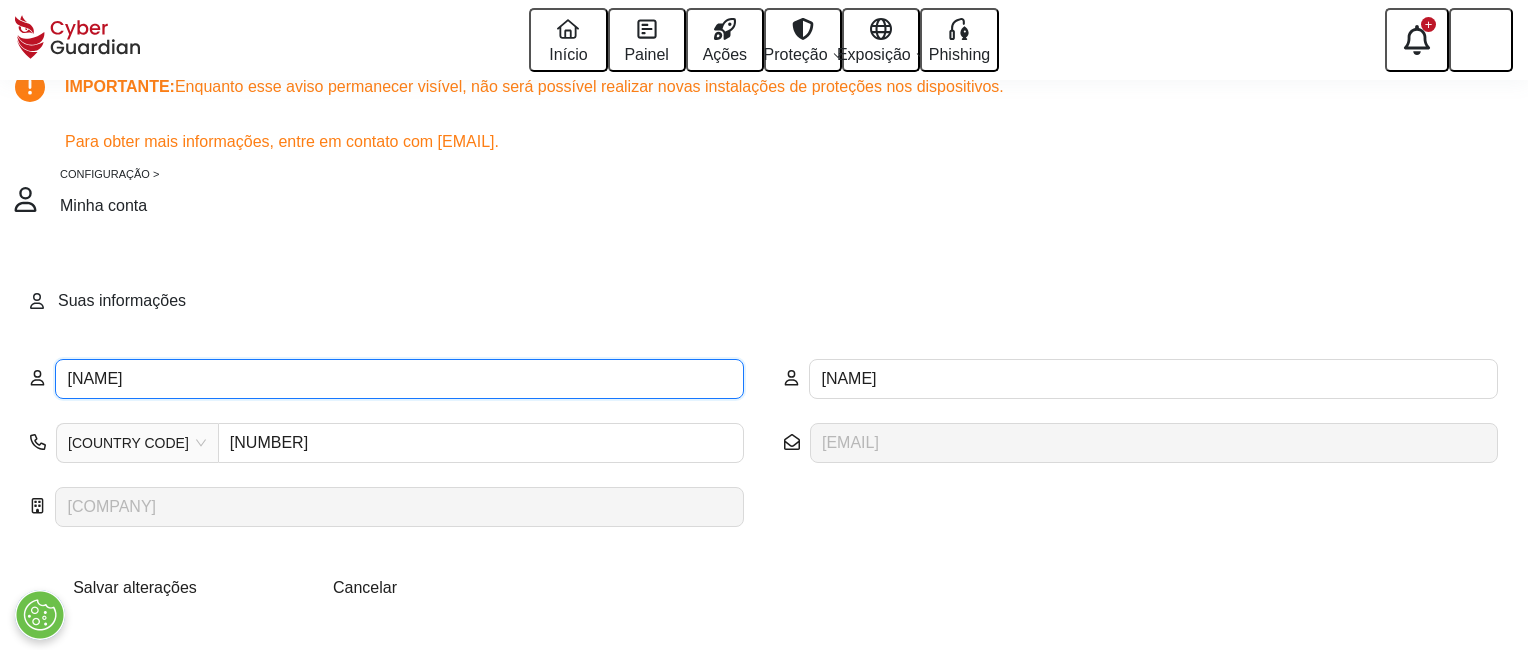 click on "MAR" at bounding box center (399, 379) 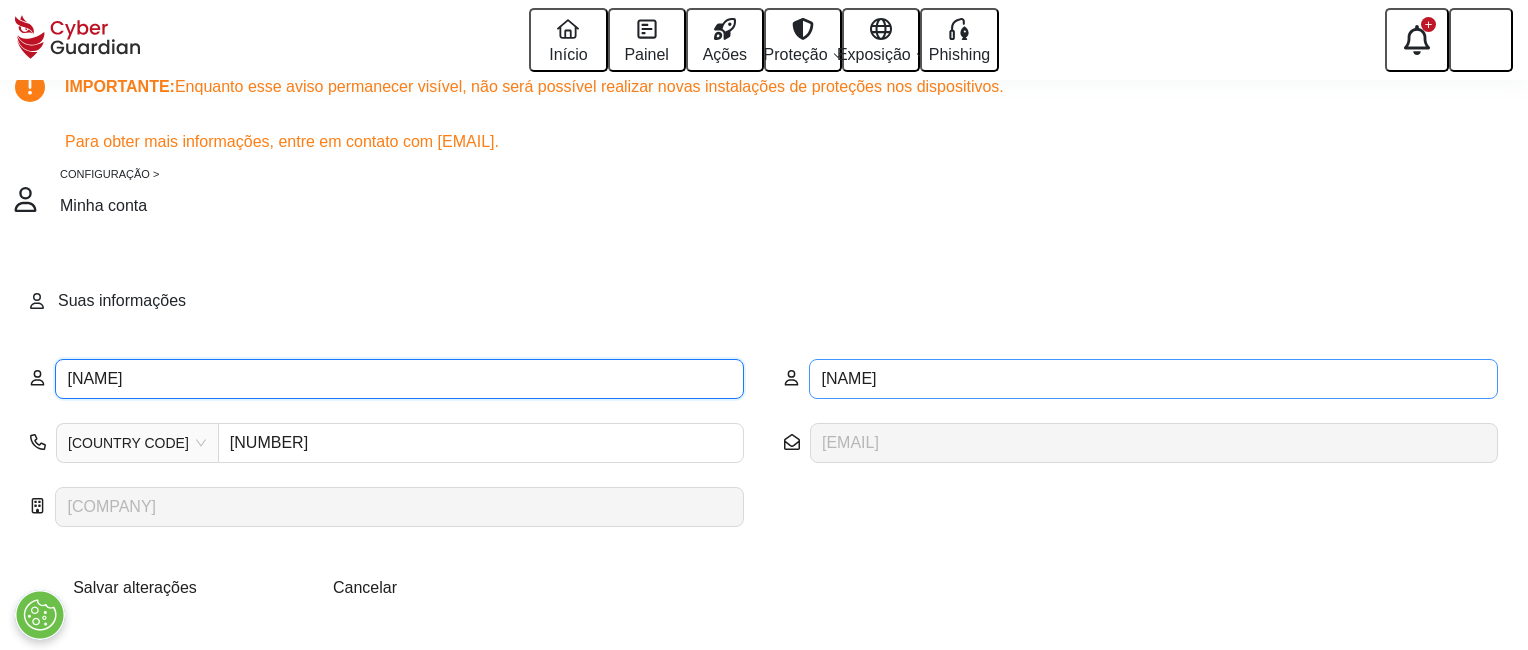 type on "Modesto" 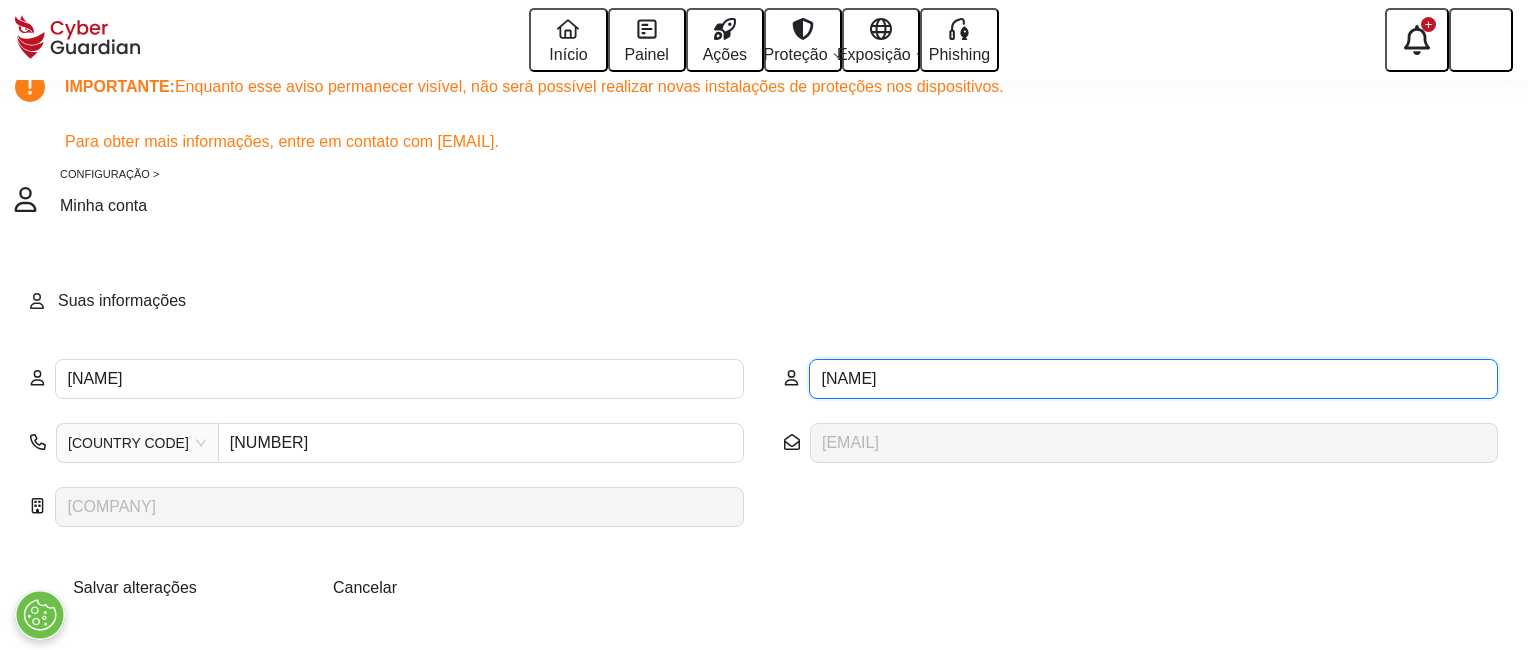 click on "FOLCH" at bounding box center (1153, 379) 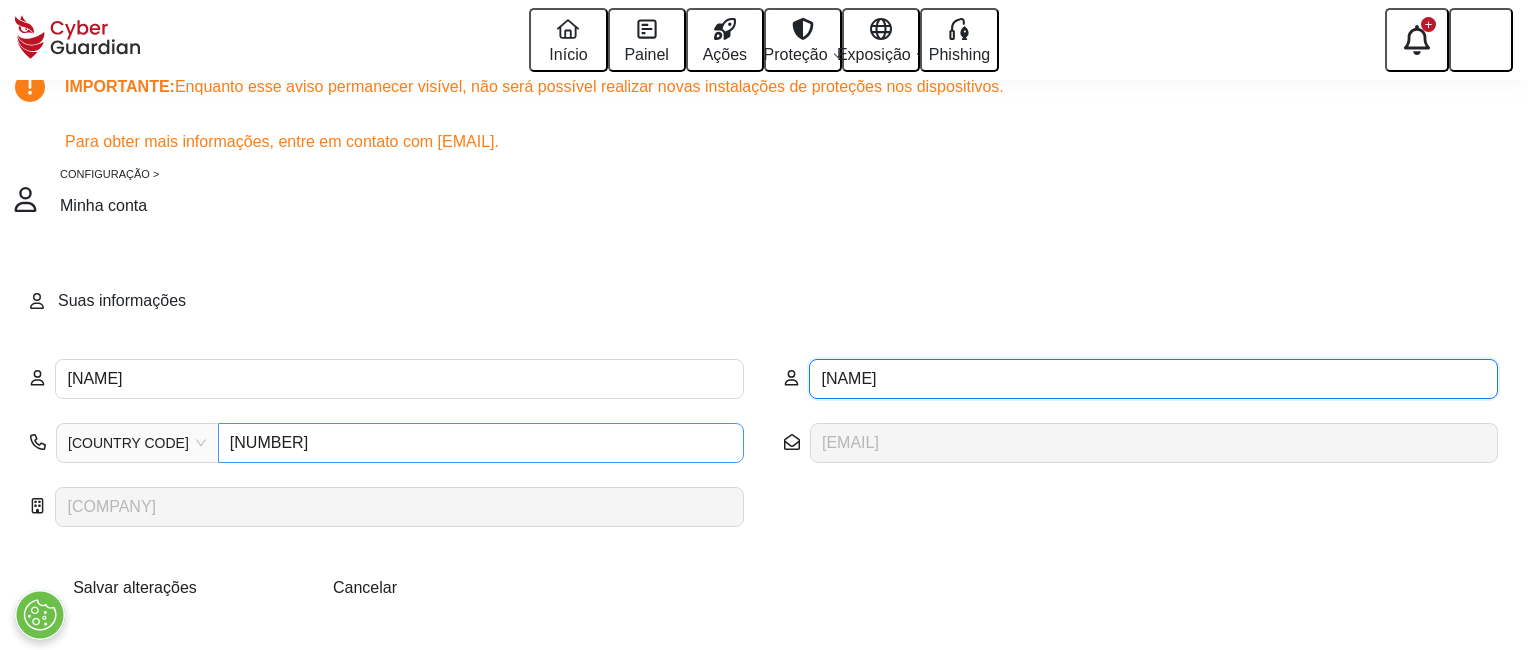 type on "Aguilar" 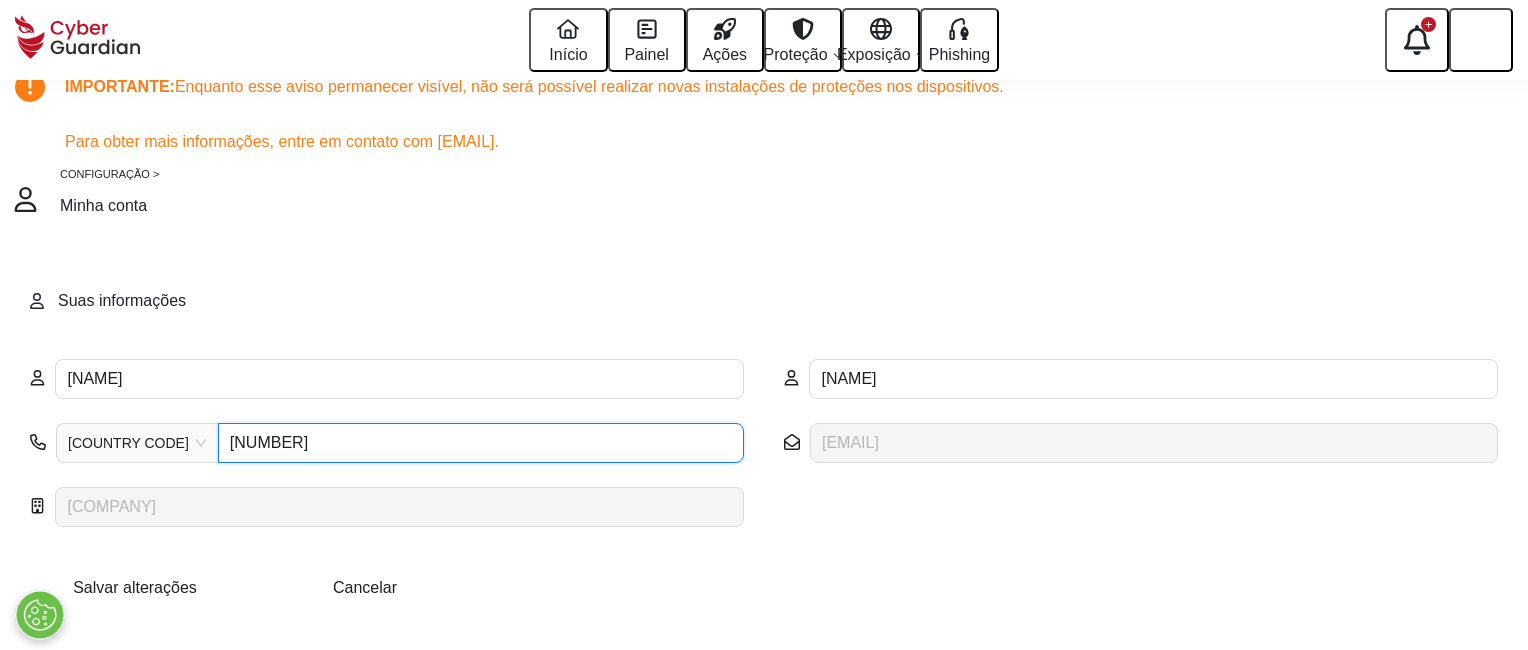 click on "821780639" at bounding box center (481, 443) 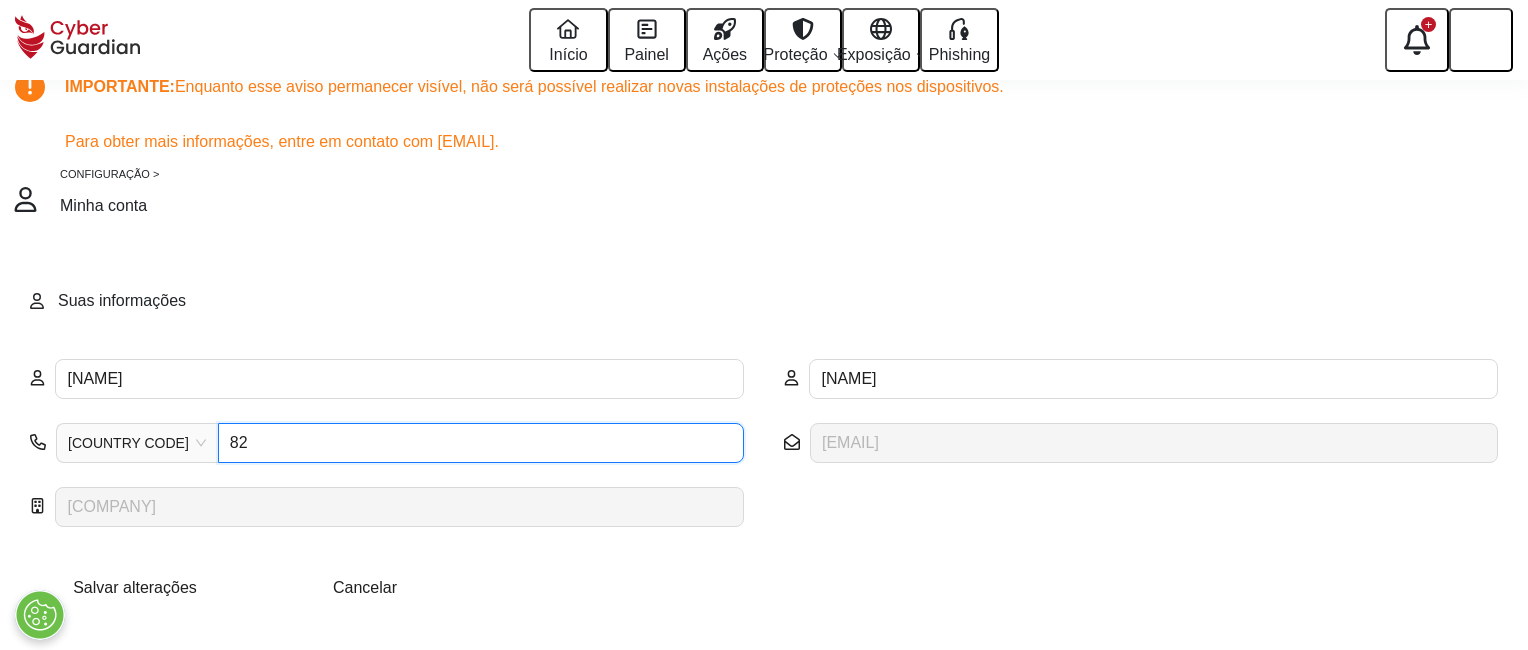 type on "8" 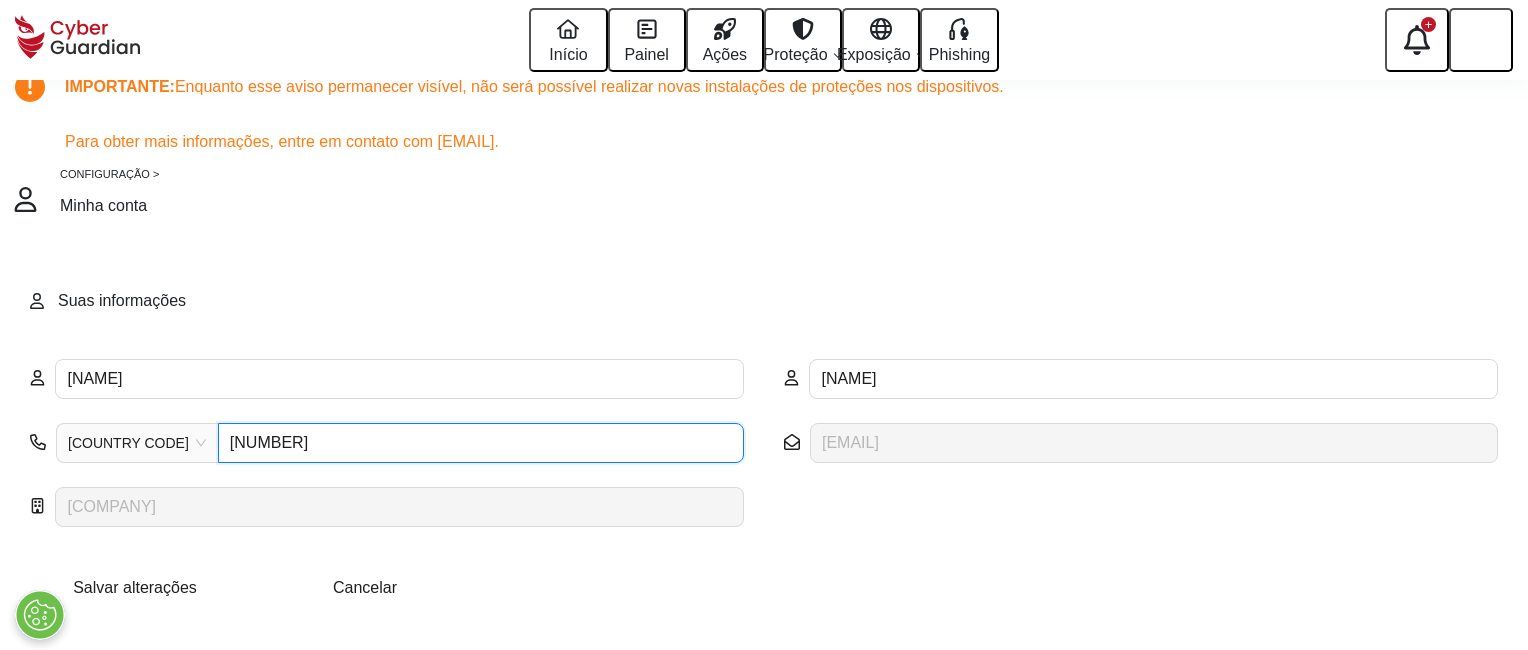 type on "945281243" 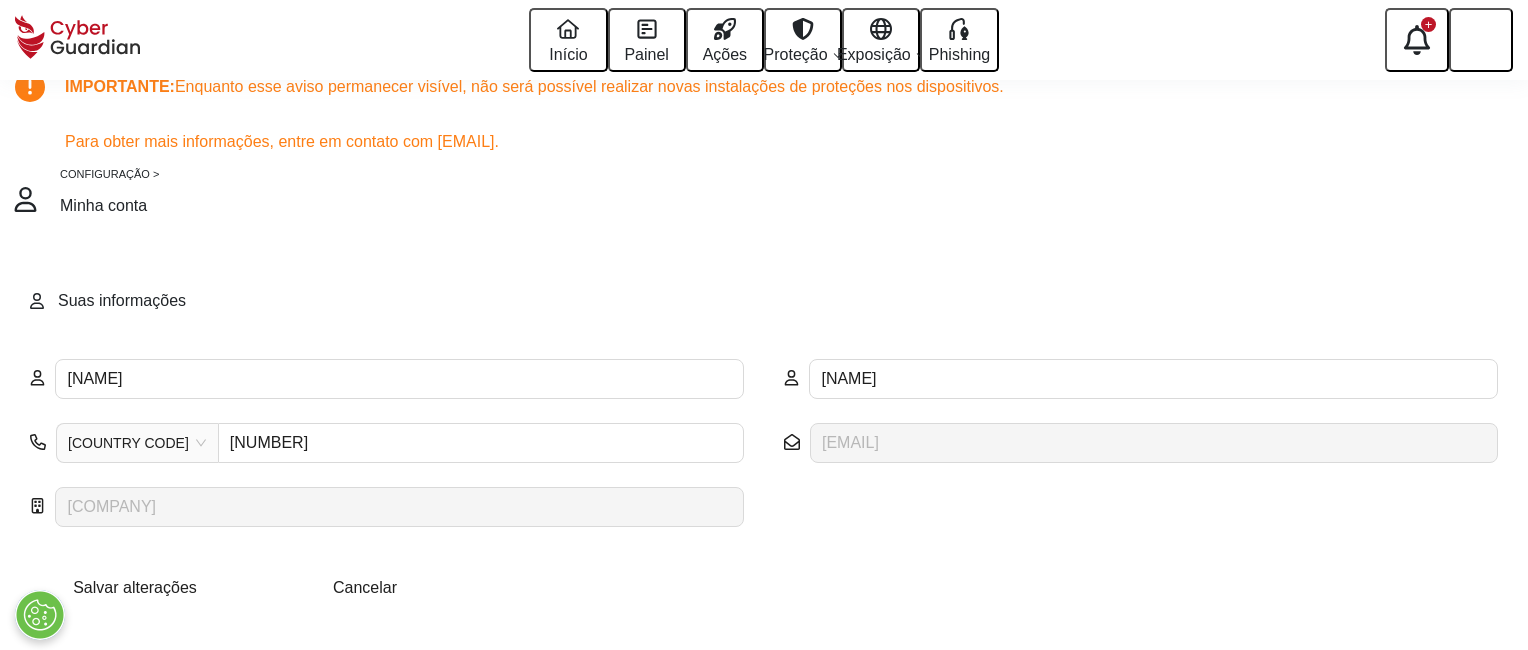click on "Salvar alterações" at bounding box center [135, 587] 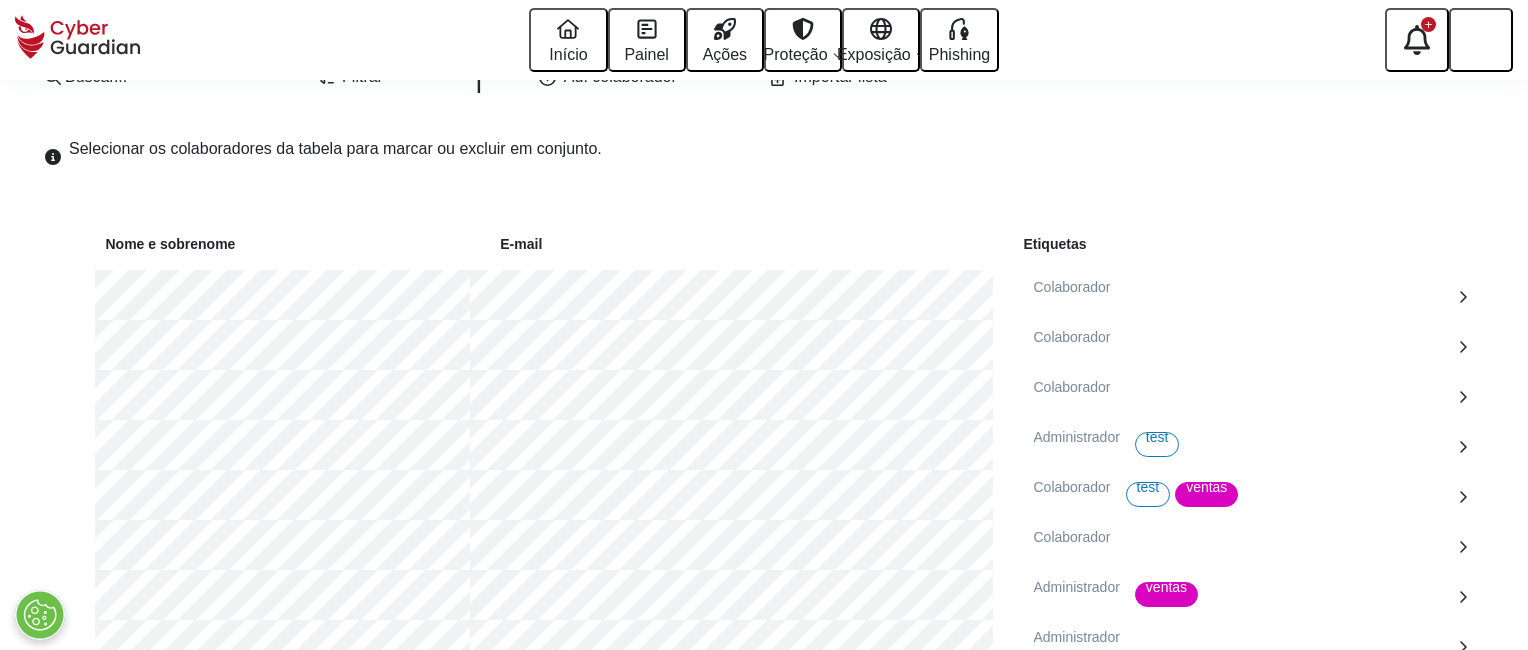 scroll, scrollTop: 964, scrollLeft: 0, axis: vertical 